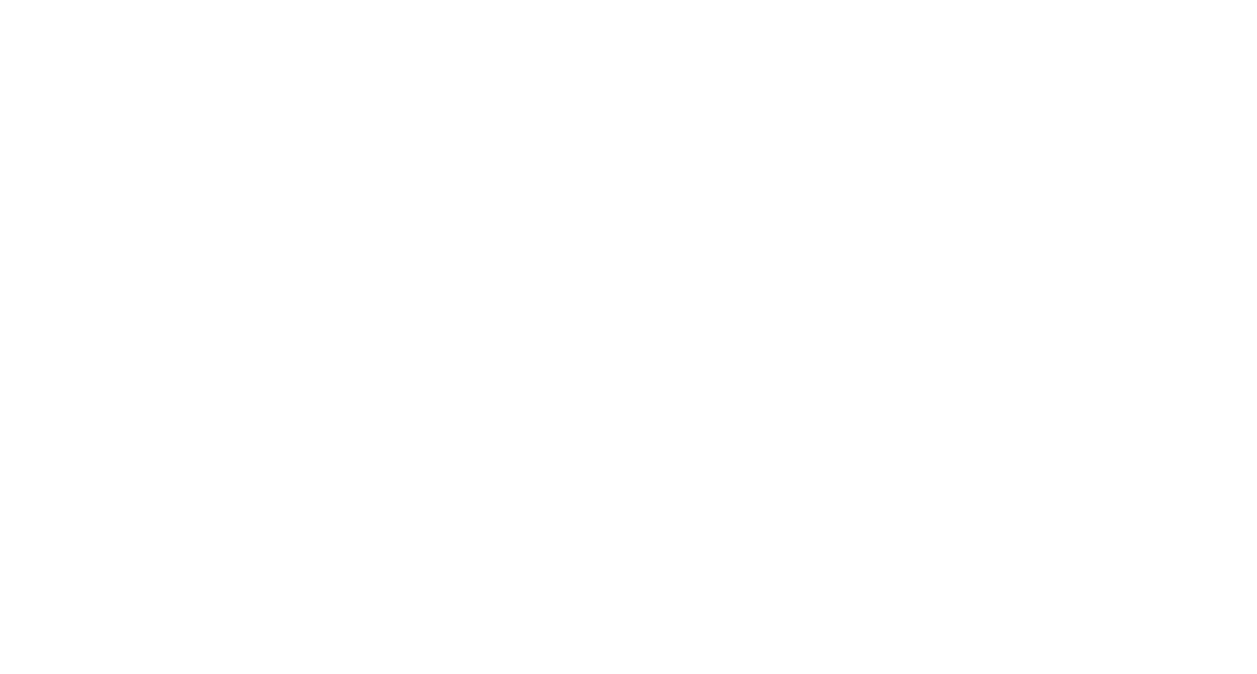 scroll, scrollTop: 0, scrollLeft: 0, axis: both 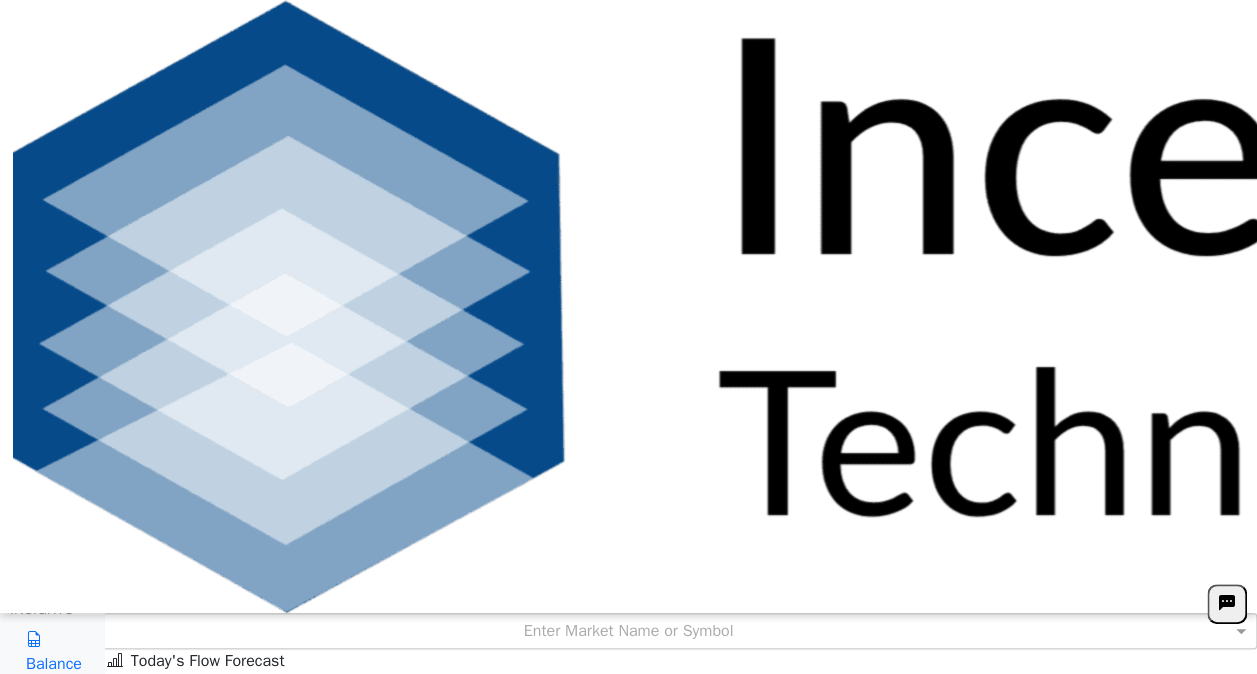 click on "Enter Market Name or Symbol" at bounding box center (628, 631) 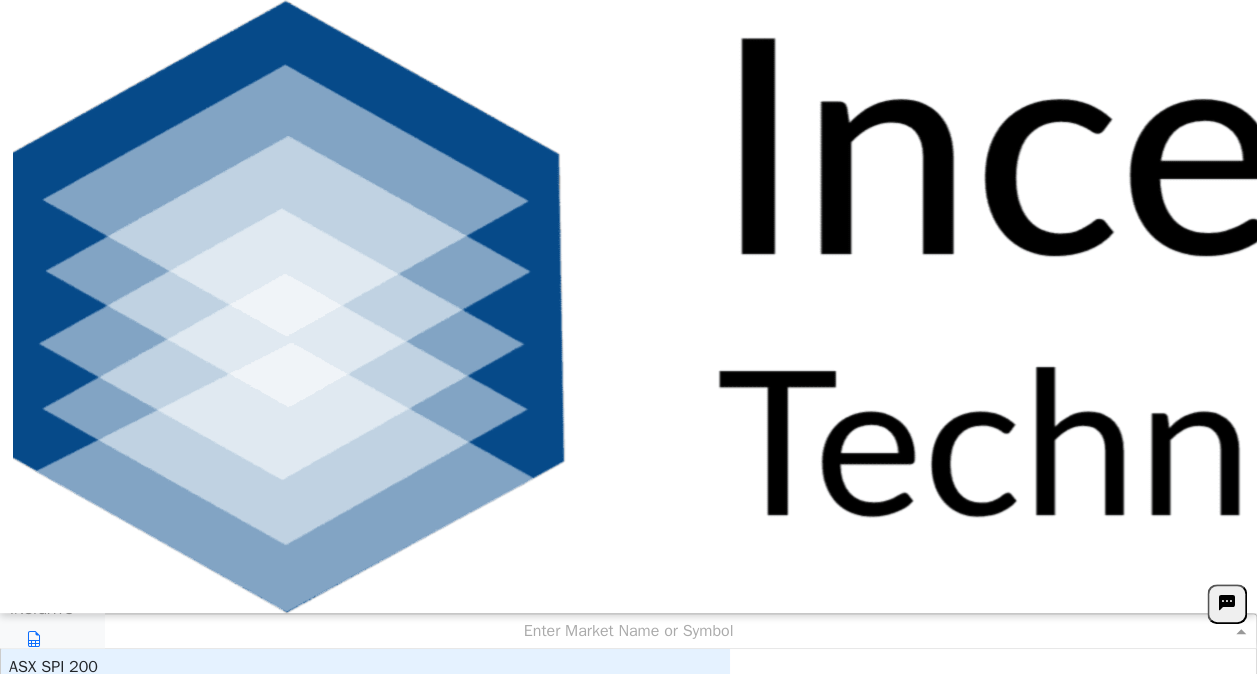 scroll, scrollTop: 16, scrollLeft: 16, axis: both 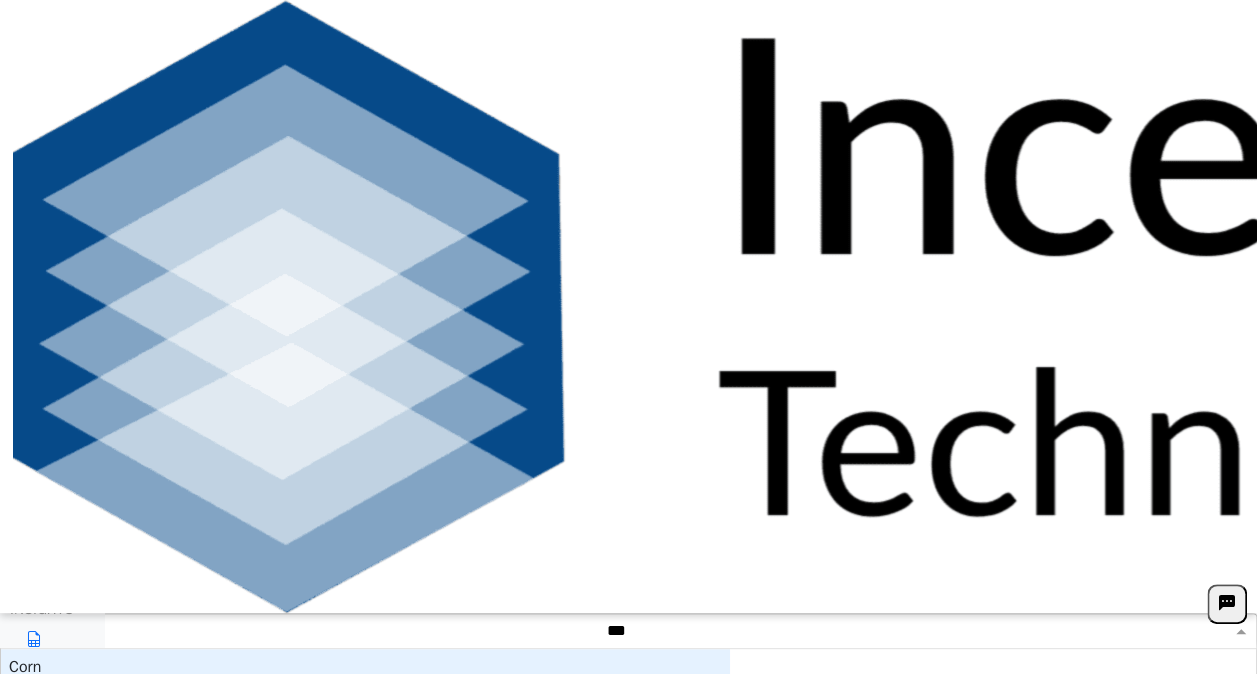 click on "Corn" at bounding box center [365, 666] 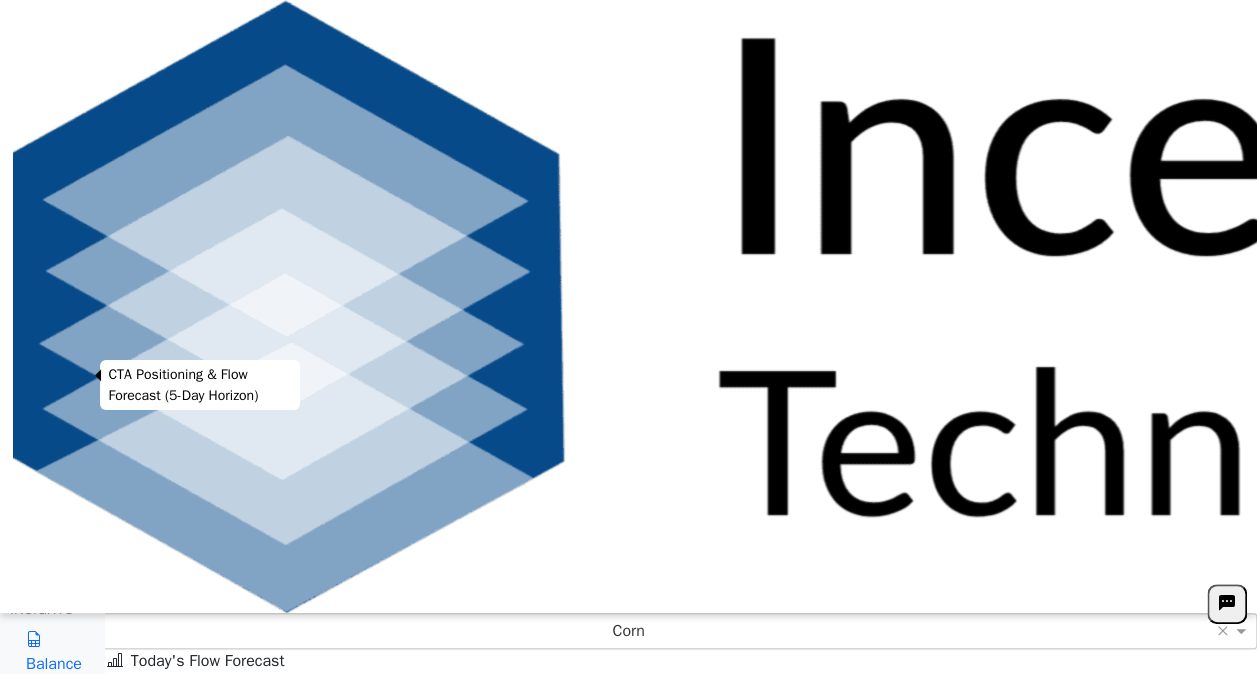 click on "Forecast" at bounding box center [56, 419] 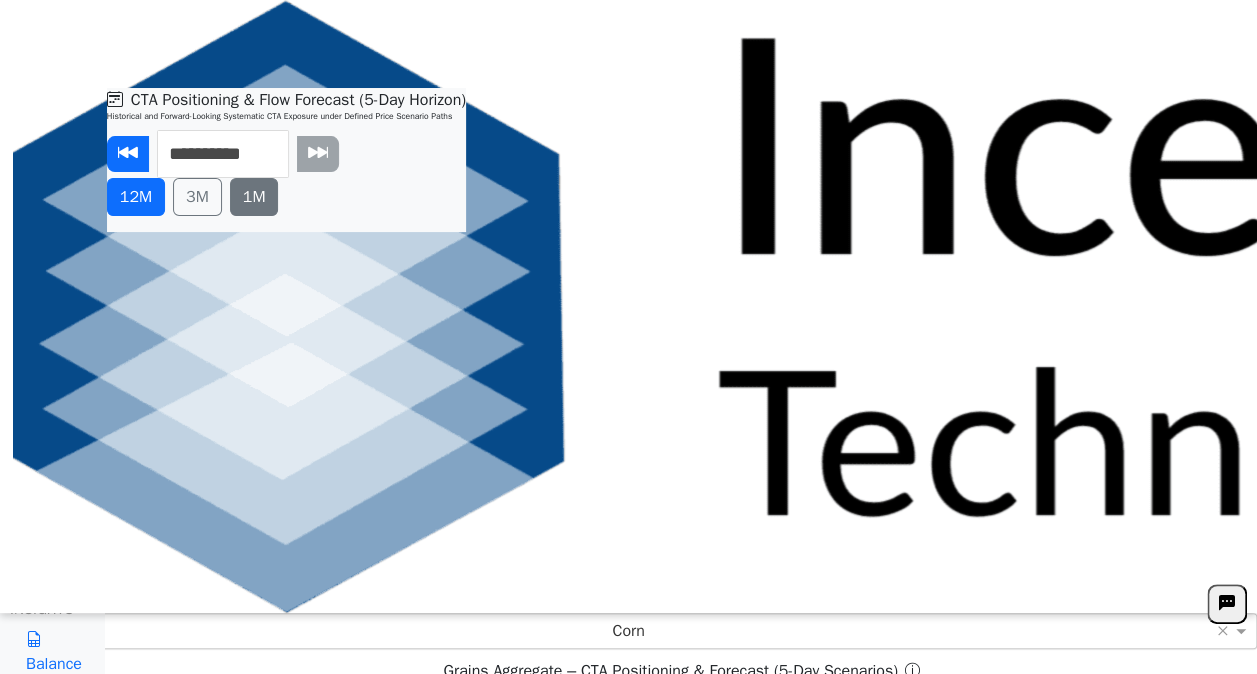 click on "1M" at bounding box center [254, 197] 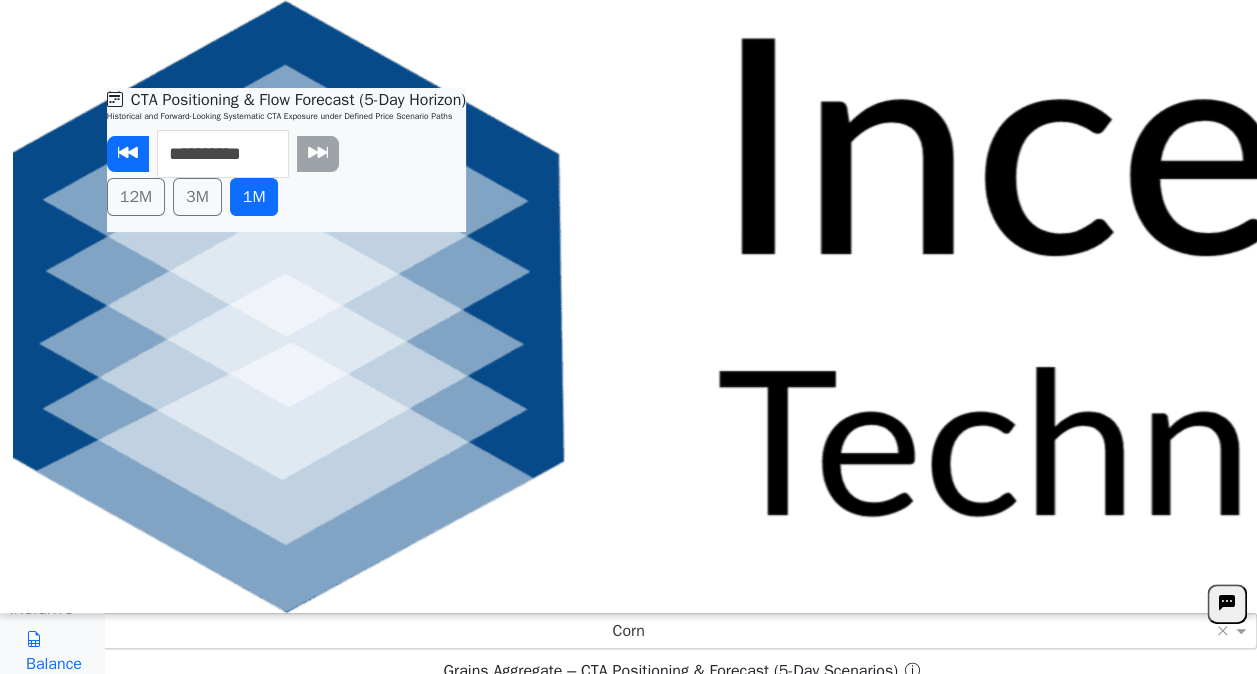 click on "5-Factor" at bounding box center [2597, 307] 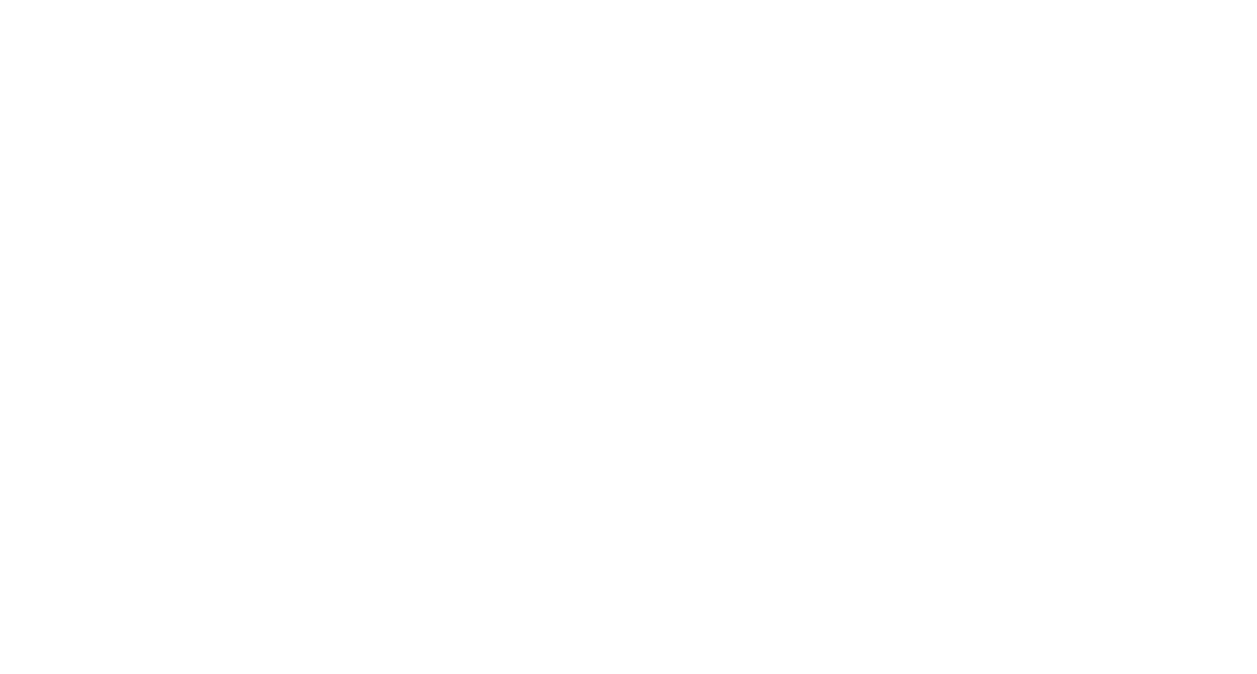 scroll, scrollTop: 0, scrollLeft: 0, axis: both 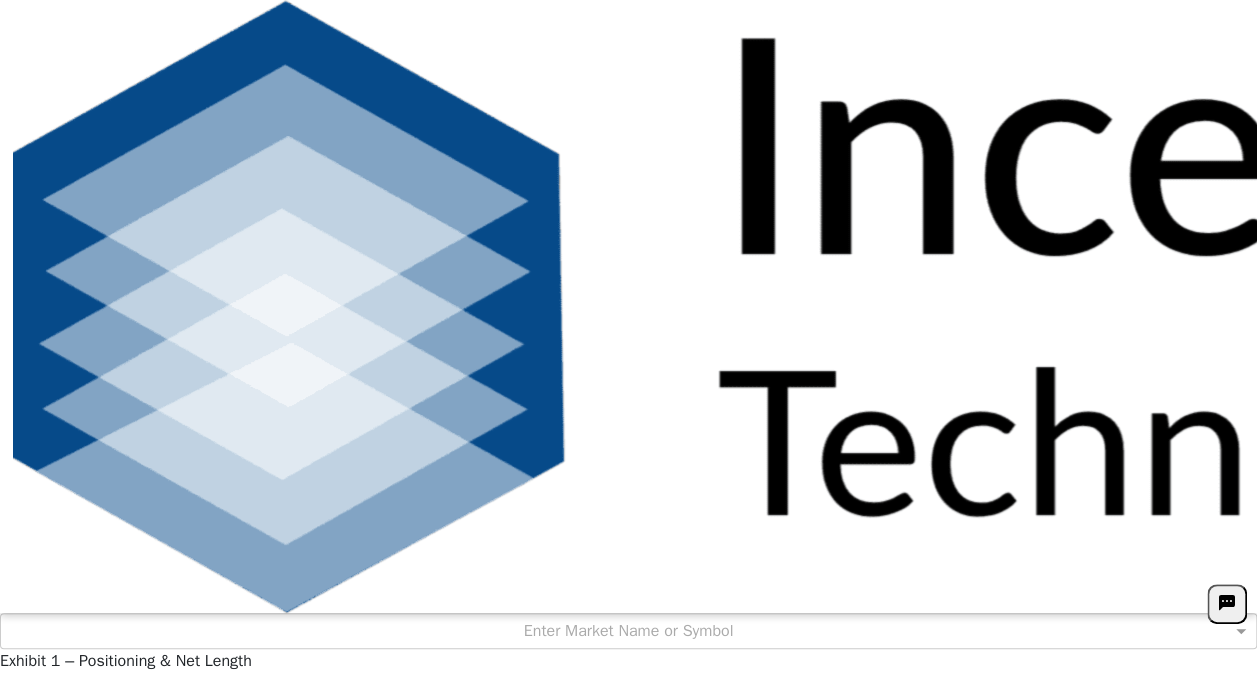 click on "Forecast" at bounding box center [2443, 307] 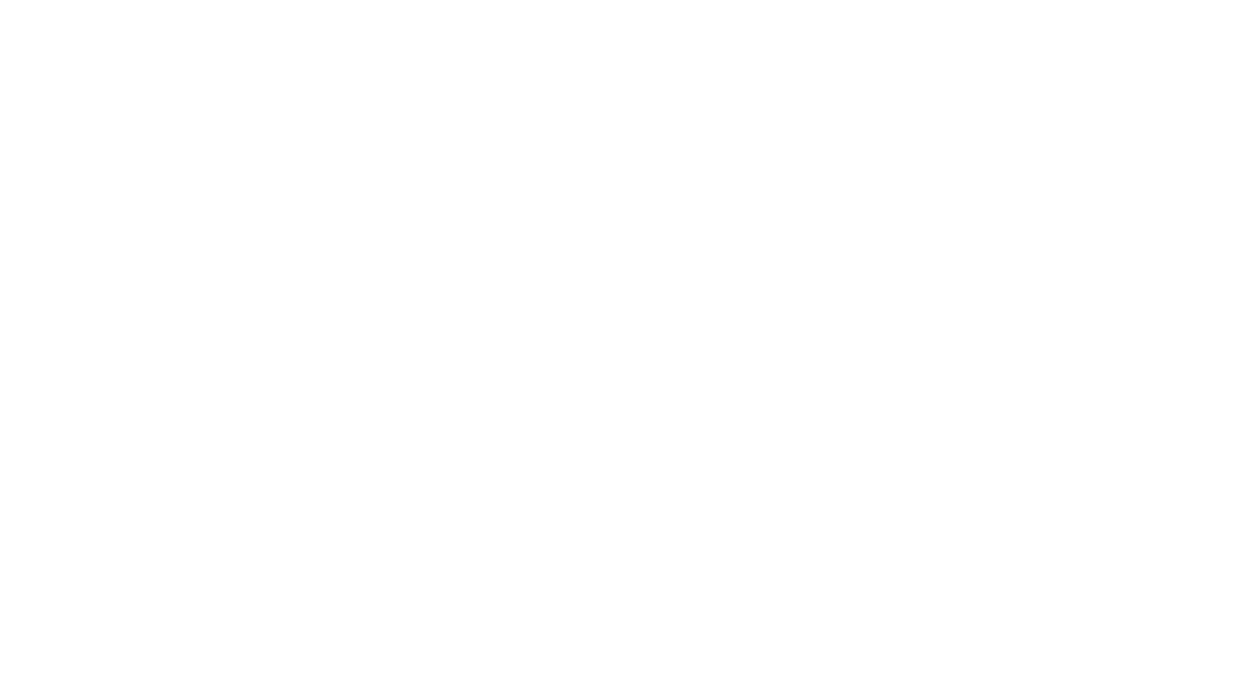 scroll, scrollTop: 0, scrollLeft: 0, axis: both 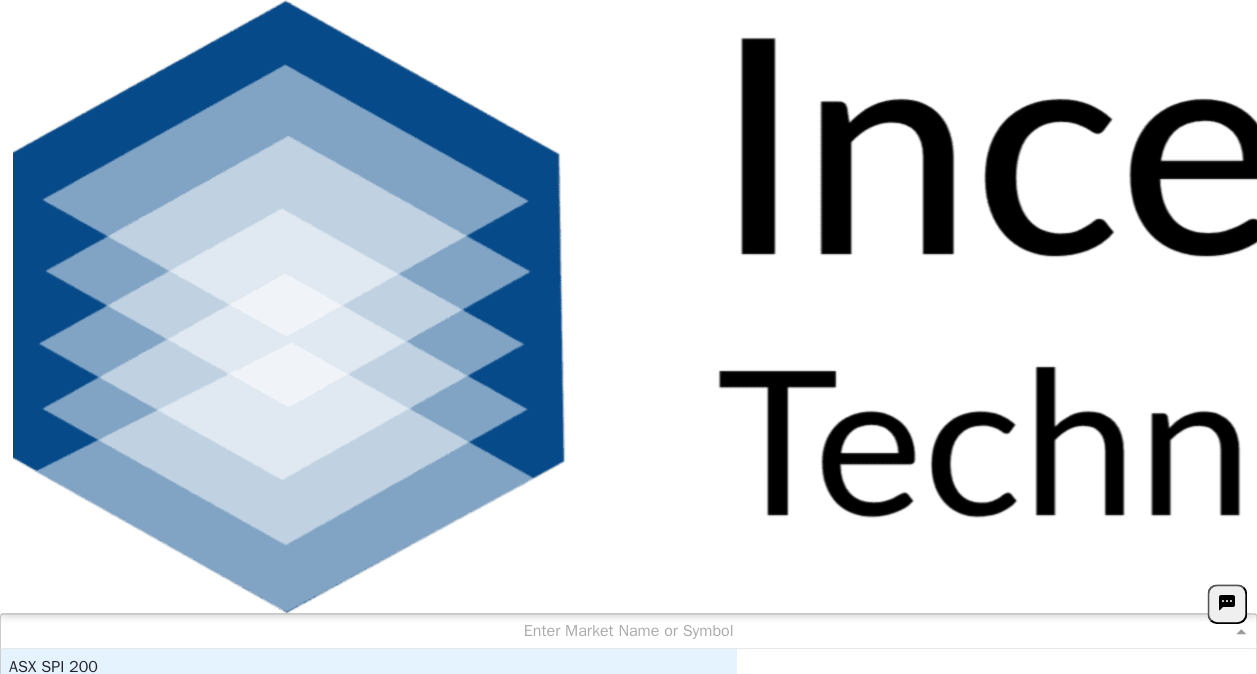 click on "Enter Market Name or Symbol" at bounding box center [628, 631] 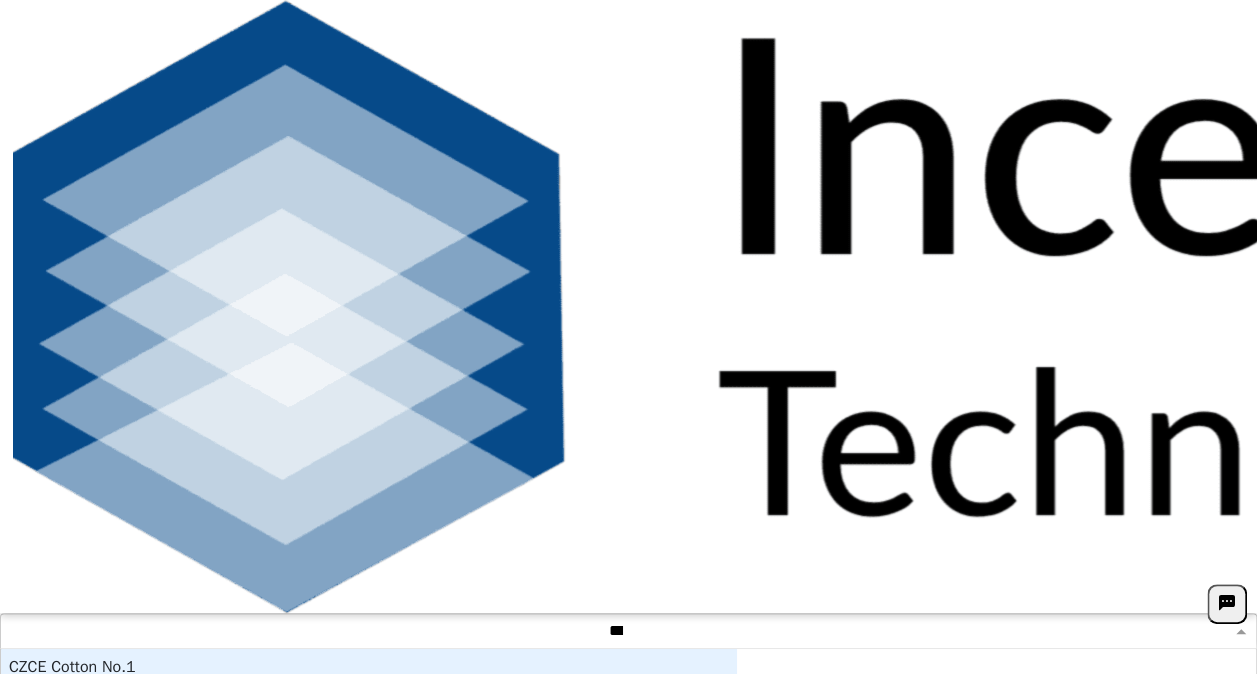 scroll, scrollTop: 54, scrollLeft: 720, axis: both 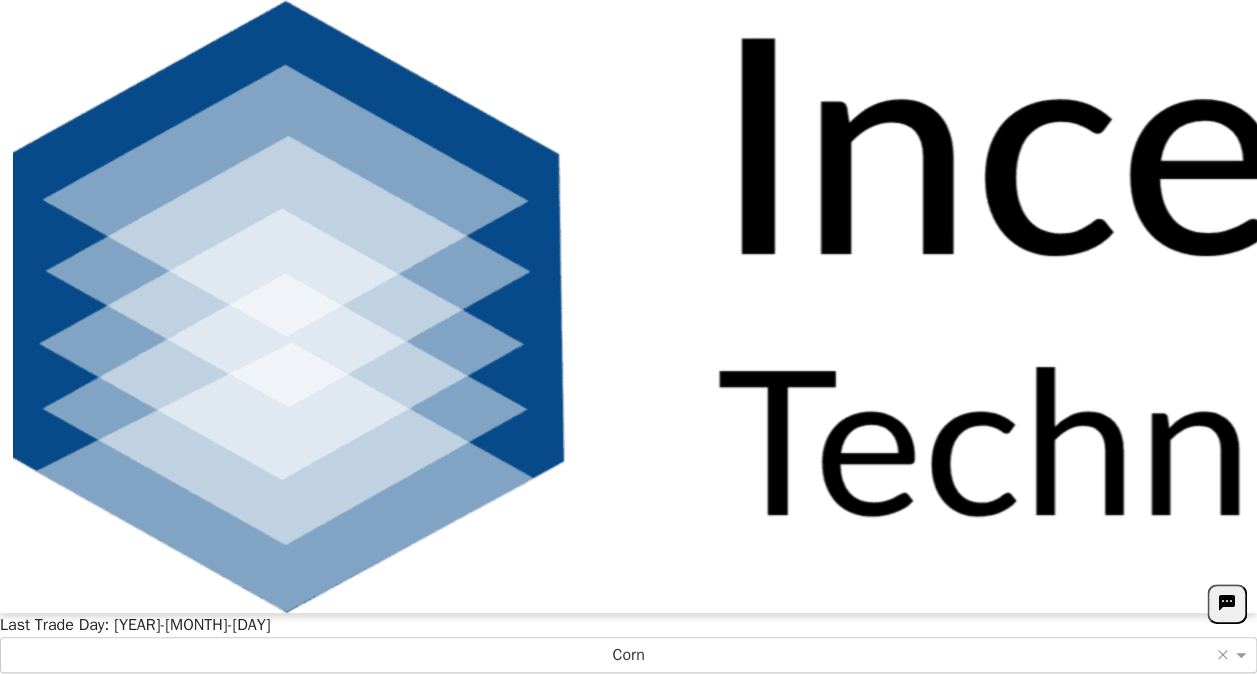click on "Forecast" at bounding box center (2443, 307) 